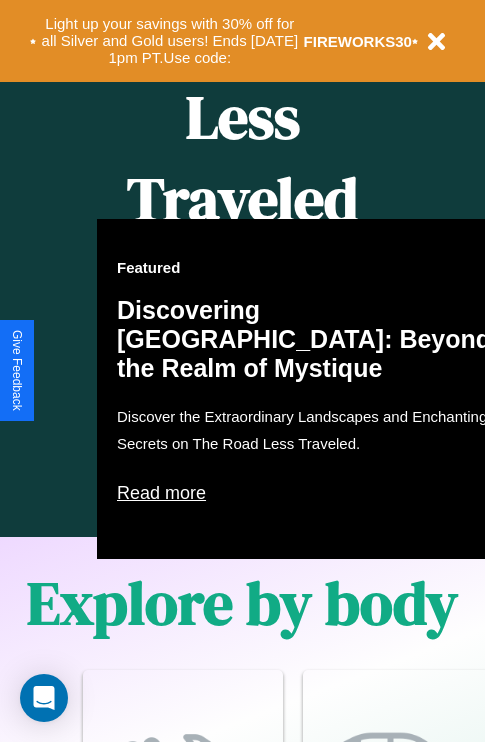 scroll, scrollTop: 1947, scrollLeft: 0, axis: vertical 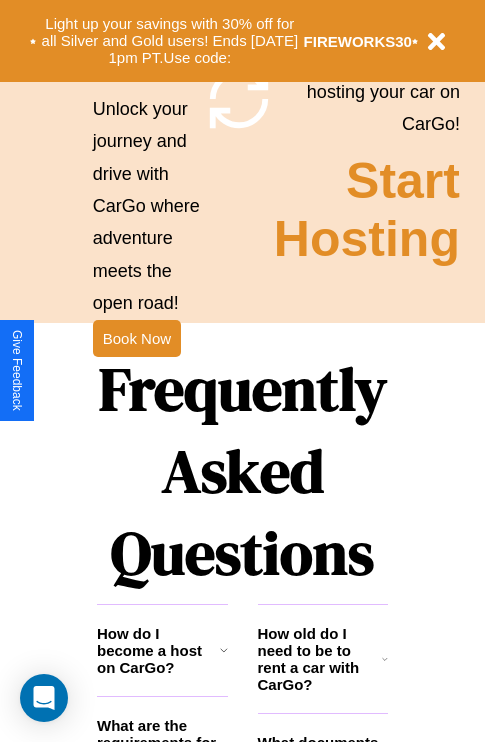 click on "Frequently Asked Questions" at bounding box center (242, 471) 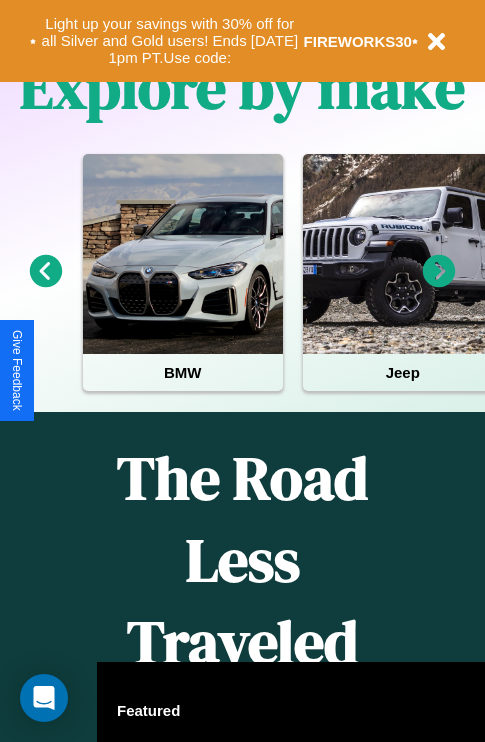 scroll, scrollTop: 0, scrollLeft: 0, axis: both 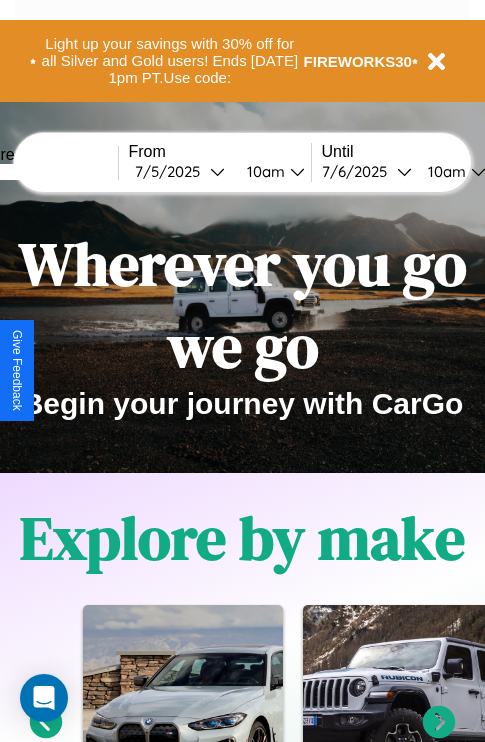 click at bounding box center (43, 172) 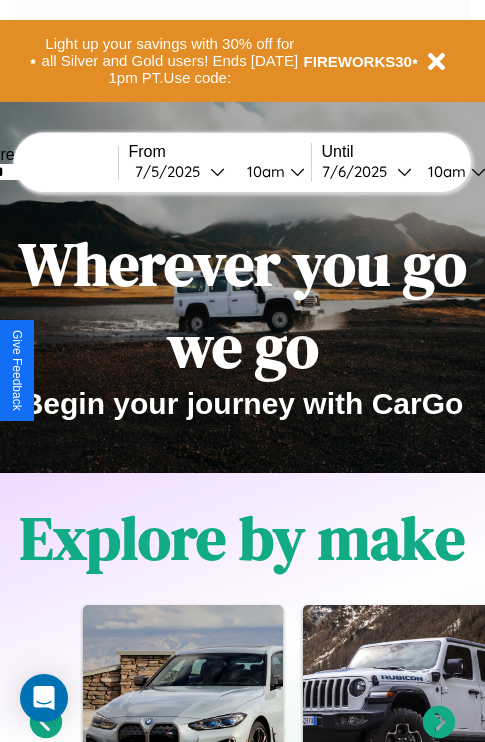 type on "******" 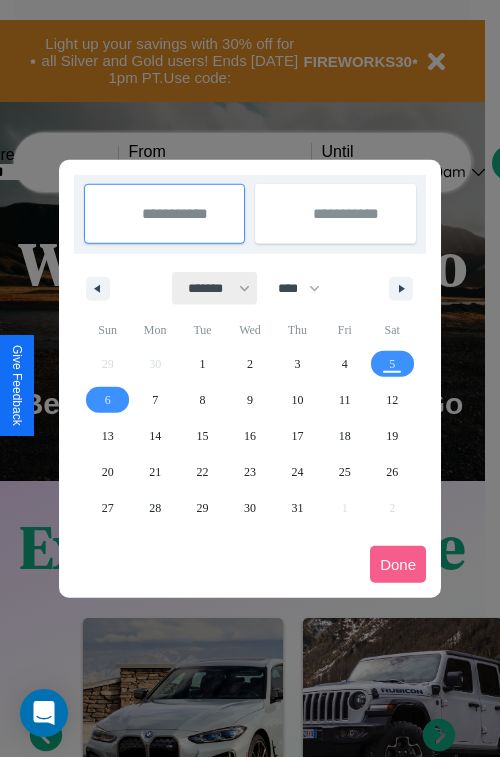 click on "******* ******** ***** ***** *** **** **** ****** ********* ******* ******** ********" at bounding box center [215, 288] 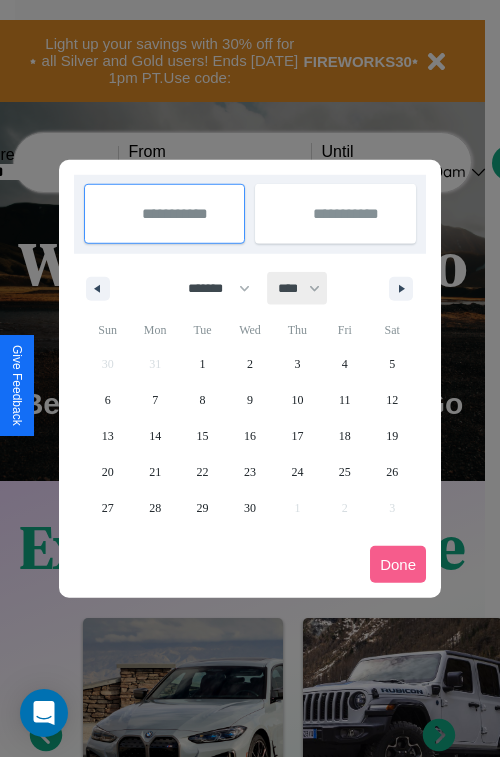 click on "**** **** **** **** **** **** **** **** **** **** **** **** **** **** **** **** **** **** **** **** **** **** **** **** **** **** **** **** **** **** **** **** **** **** **** **** **** **** **** **** **** **** **** **** **** **** **** **** **** **** **** **** **** **** **** **** **** **** **** **** **** **** **** **** **** **** **** **** **** **** **** **** **** **** **** **** **** **** **** **** **** **** **** **** **** **** **** **** **** **** **** **** **** **** **** **** **** **** **** **** **** **** **** **** **** **** **** **** **** **** **** **** **** **** **** **** **** **** **** **** ****" at bounding box center (298, 288) 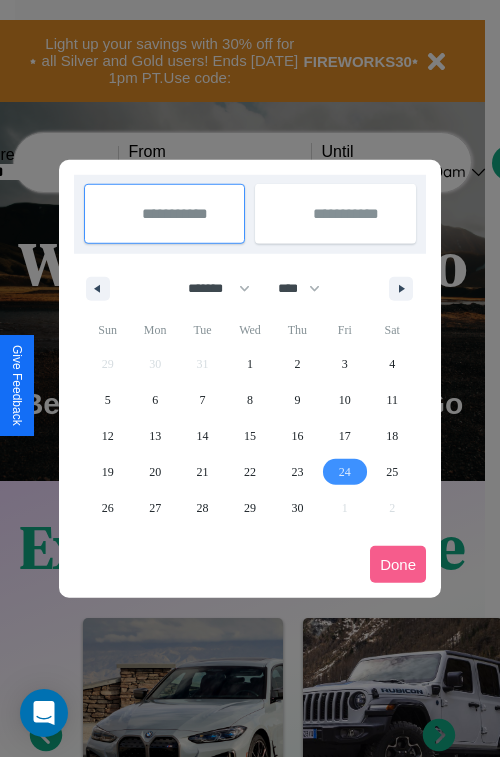 click on "24" at bounding box center [345, 472] 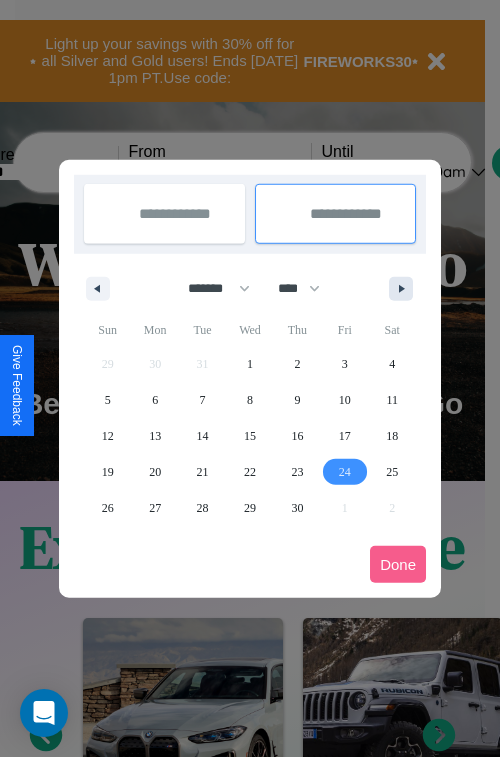 click at bounding box center (405, 289) 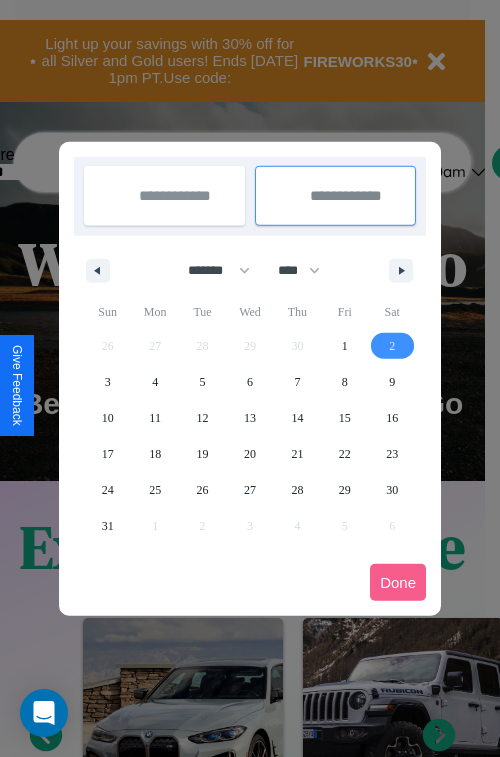 click on "2" at bounding box center [392, 346] 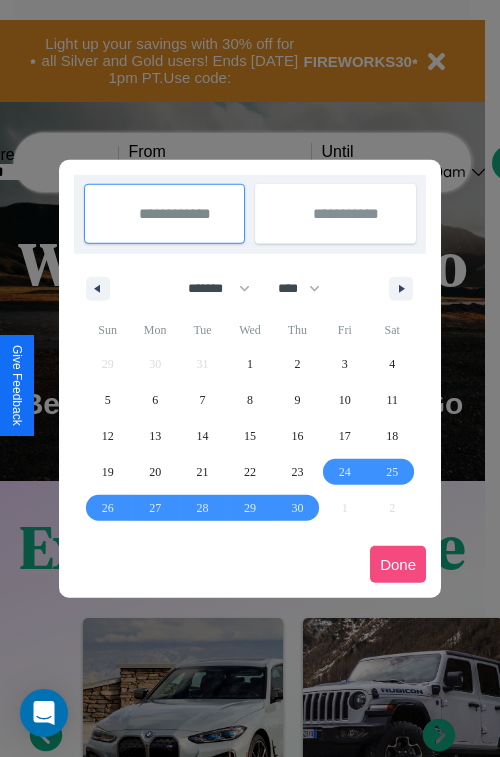 click on "Done" at bounding box center (398, 564) 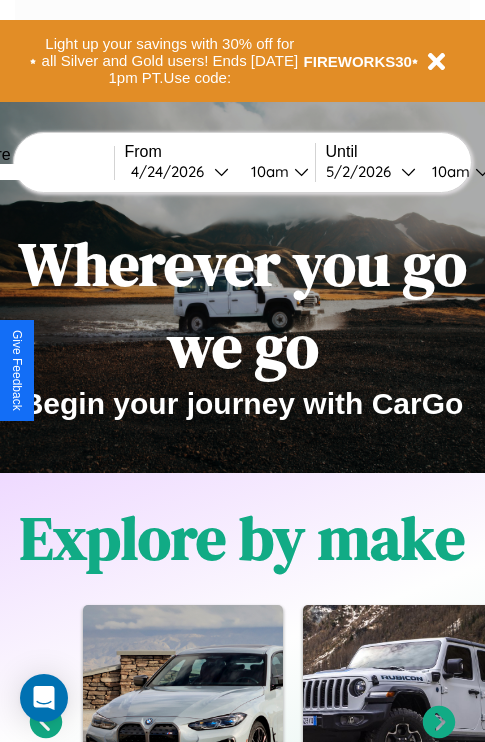 click on "10am" at bounding box center [267, 171] 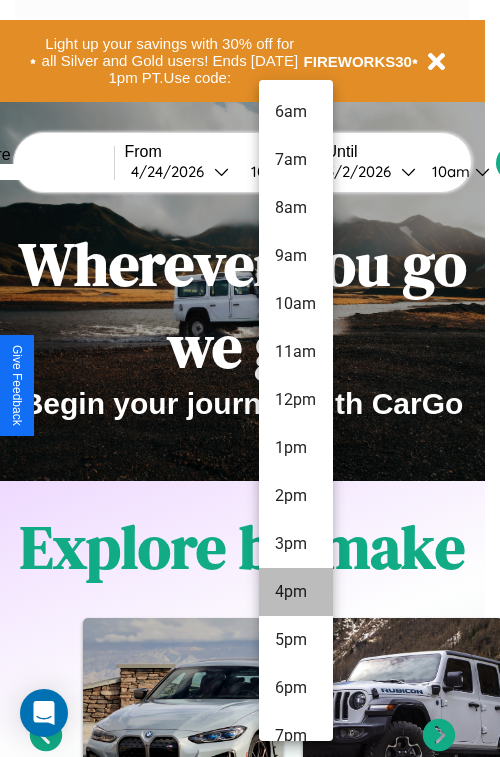 click on "4pm" at bounding box center [296, 592] 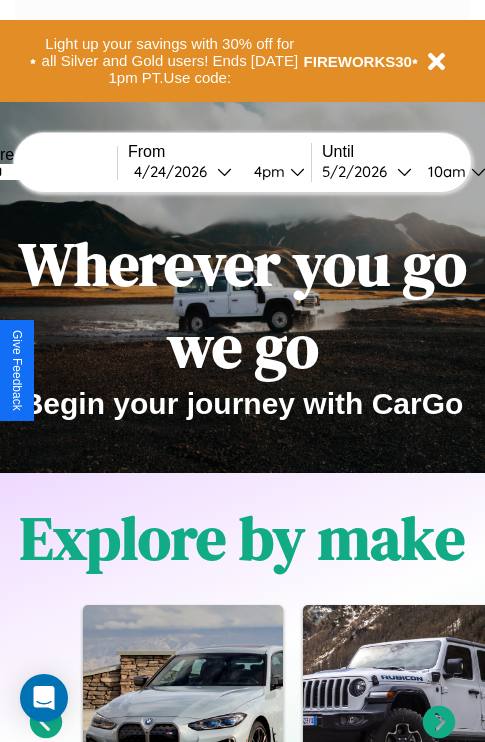 scroll, scrollTop: 0, scrollLeft: 69, axis: horizontal 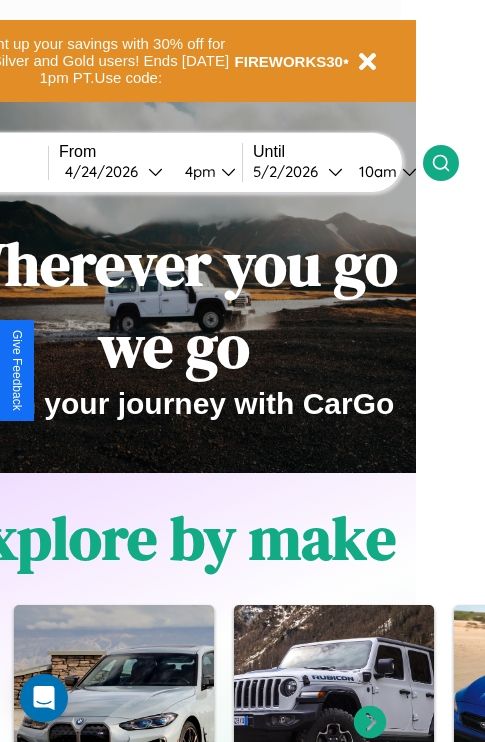 click 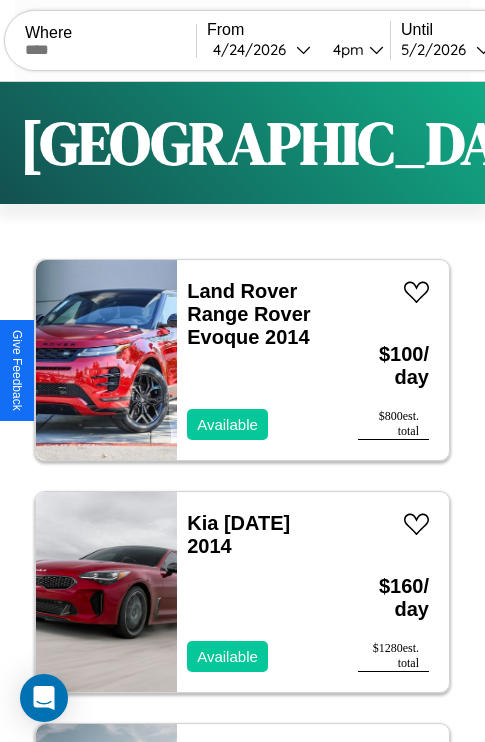 scroll, scrollTop: 50, scrollLeft: 0, axis: vertical 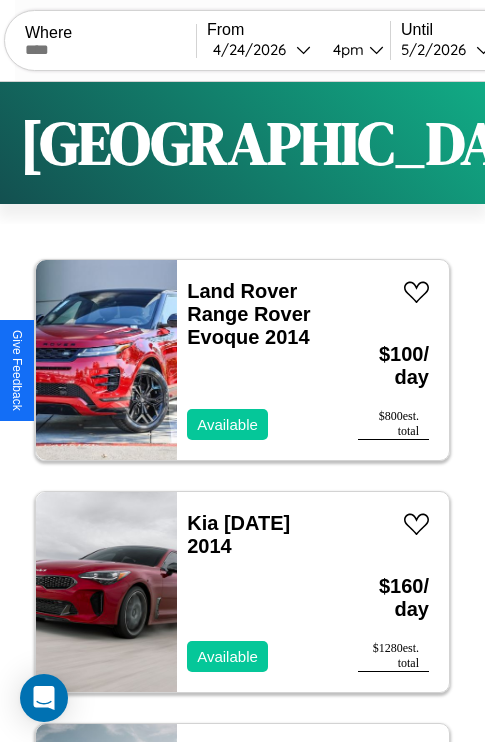 click on "Filters" at bounding box center [640, 143] 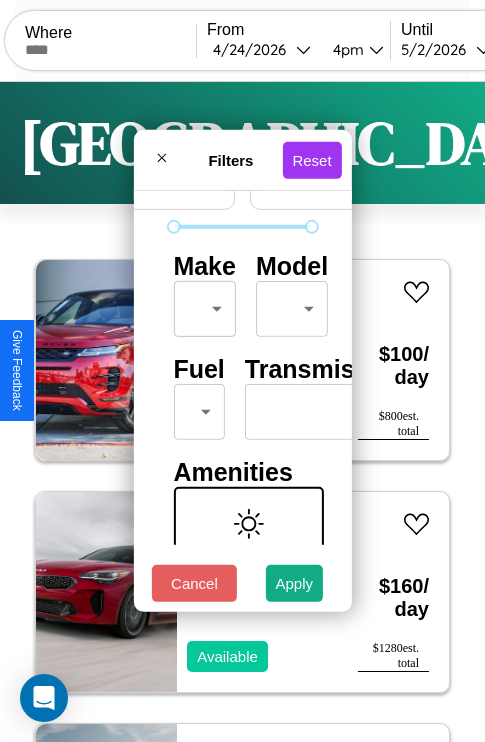 scroll, scrollTop: 162, scrollLeft: 0, axis: vertical 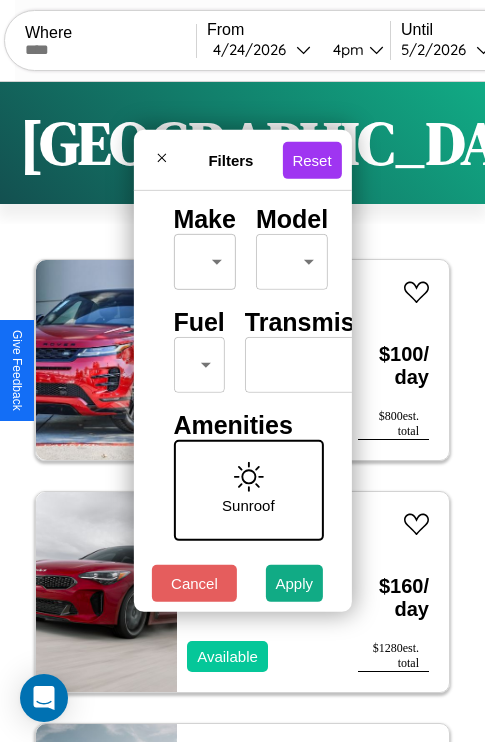 click on "CarGo Where From [DATE] 4pm Until [DATE] 10am Become a Host Login Sign Up Dallas Filters 134  cars in this area These cars can be picked up in this city. Land Rover   Range Rover Evoque   2014 Available $ 100  / day $ 800  est. total Kia   [DATE] Available $ 160  / day $ 1280  est. total Ford   AT9522   2023 Available $ 160  / day $ 1280  est. total Maserati   Spyder   2016 Available $ 40  / day $ 320  est. total Toyota   Supra   2024 Available $ 90  / day $ 720  est. total Mercedes   CLK-Class   2014 Available $ 80  / day $ 640  est. total Chrysler   Grand Voyager   2014 Unavailable $ 200  / day $ 1600  est. total Maserati   Grancabrio   2016 Available $ 60  / day $ 480  est. total Lincoln   Town Car   2023 Available $ 100  / day $ 800  est. total Lamborghini   Murcielago   2023 Available $ 100  / day $ 800  est. total Aston [PERSON_NAME]   DB9   2014 Available $ 80  / day $ 640  est. total Land Rover   Defender   2018 Available $ 150  / day $ 1200  est. total Infiniti   JX35   2023 Available" at bounding box center [242, 412] 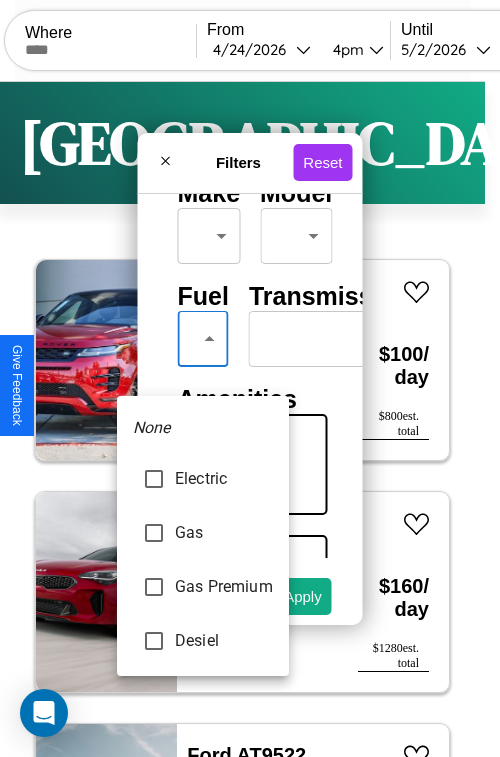 type on "***" 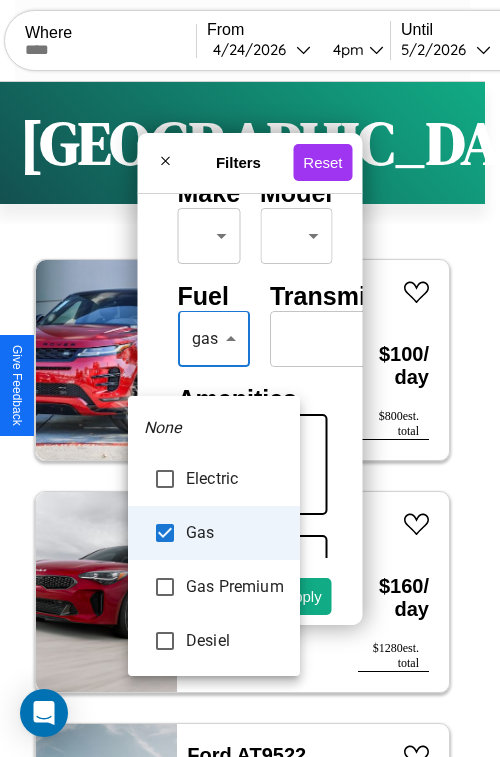 click at bounding box center (250, 378) 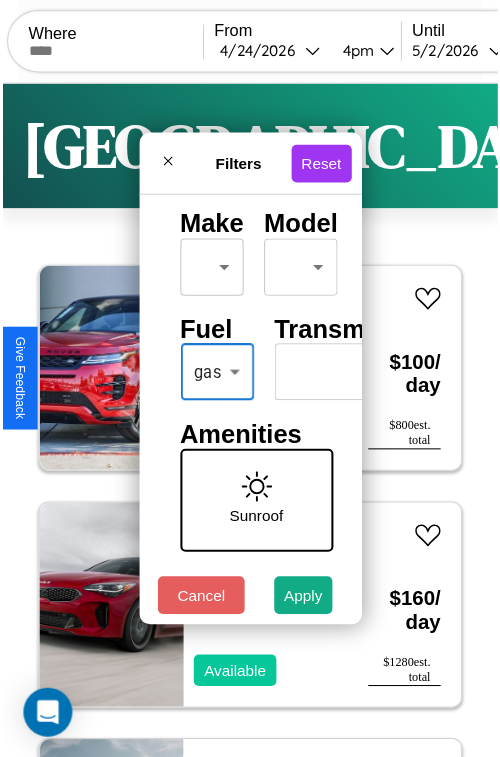 scroll, scrollTop: 59, scrollLeft: 0, axis: vertical 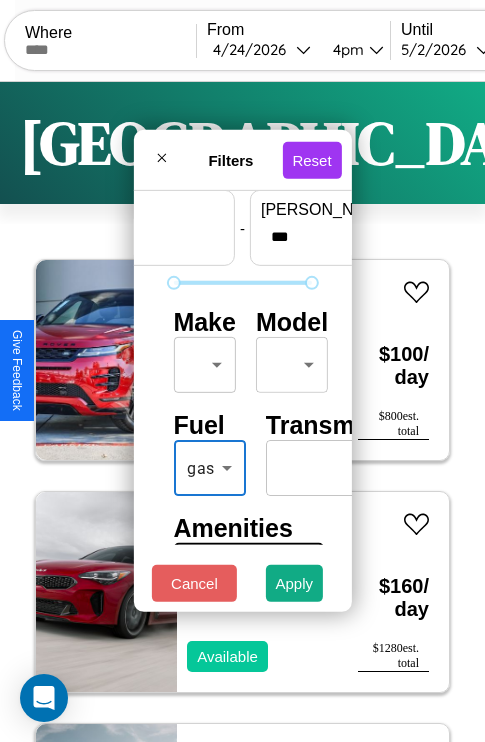 click on "CarGo Where From [DATE] 4pm Until [DATE] 10am Become a Host Login Sign Up Dallas Filters 134  cars in this area These cars can be picked up in this city. Land Rover   Range Rover Evoque   2014 Available $ 100  / day $ 800  est. total Kia   [DATE] Available $ 160  / day $ 1280  est. total Ford   AT9522   2023 Available $ 160  / day $ 1280  est. total Maserati   Spyder   2016 Available $ 40  / day $ 320  est. total Toyota   Supra   2024 Available $ 90  / day $ 720  est. total Mercedes   CLK-Class   2014 Available $ 80  / day $ 640  est. total Chrysler   Grand Voyager   2014 Unavailable $ 200  / day $ 1600  est. total Maserati   Grancabrio   2016 Available $ 60  / day $ 480  est. total Lincoln   Town Car   2023 Available $ 100  / day $ 800  est. total Lamborghini   Murcielago   2023 Available $ 100  / day $ 800  est. total Aston [PERSON_NAME]   DB9   2014 Available $ 80  / day $ 640  est. total Land Rover   Defender   2018 Available $ 150  / day $ 1200  est. total Infiniti   JX35   2023 Available" at bounding box center (242, 412) 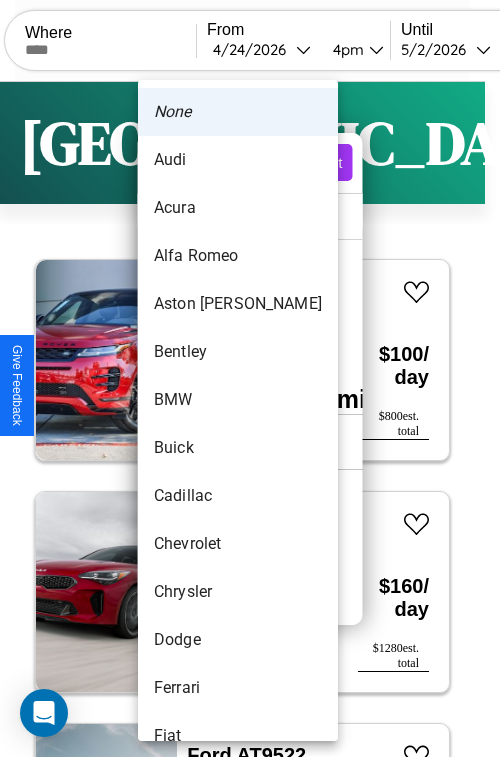 click on "Bentley" at bounding box center [238, 352] 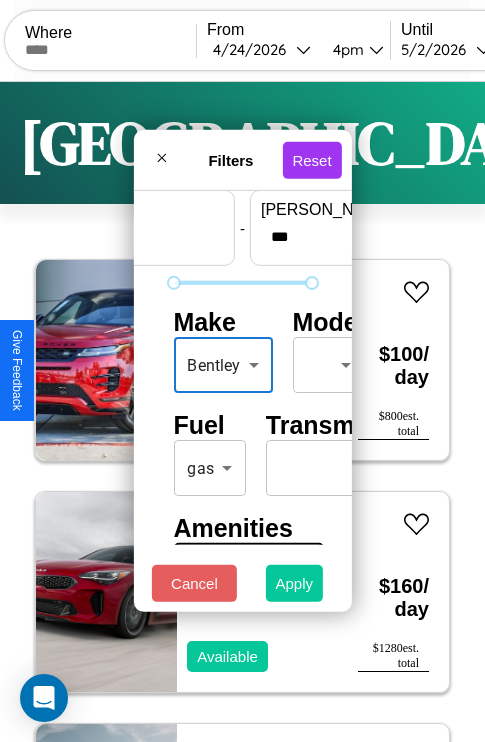 click on "Apply" at bounding box center [295, 583] 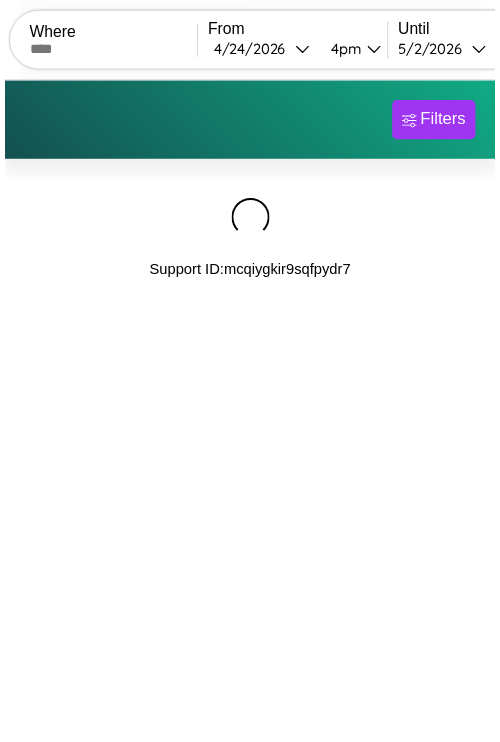 scroll, scrollTop: 0, scrollLeft: 0, axis: both 